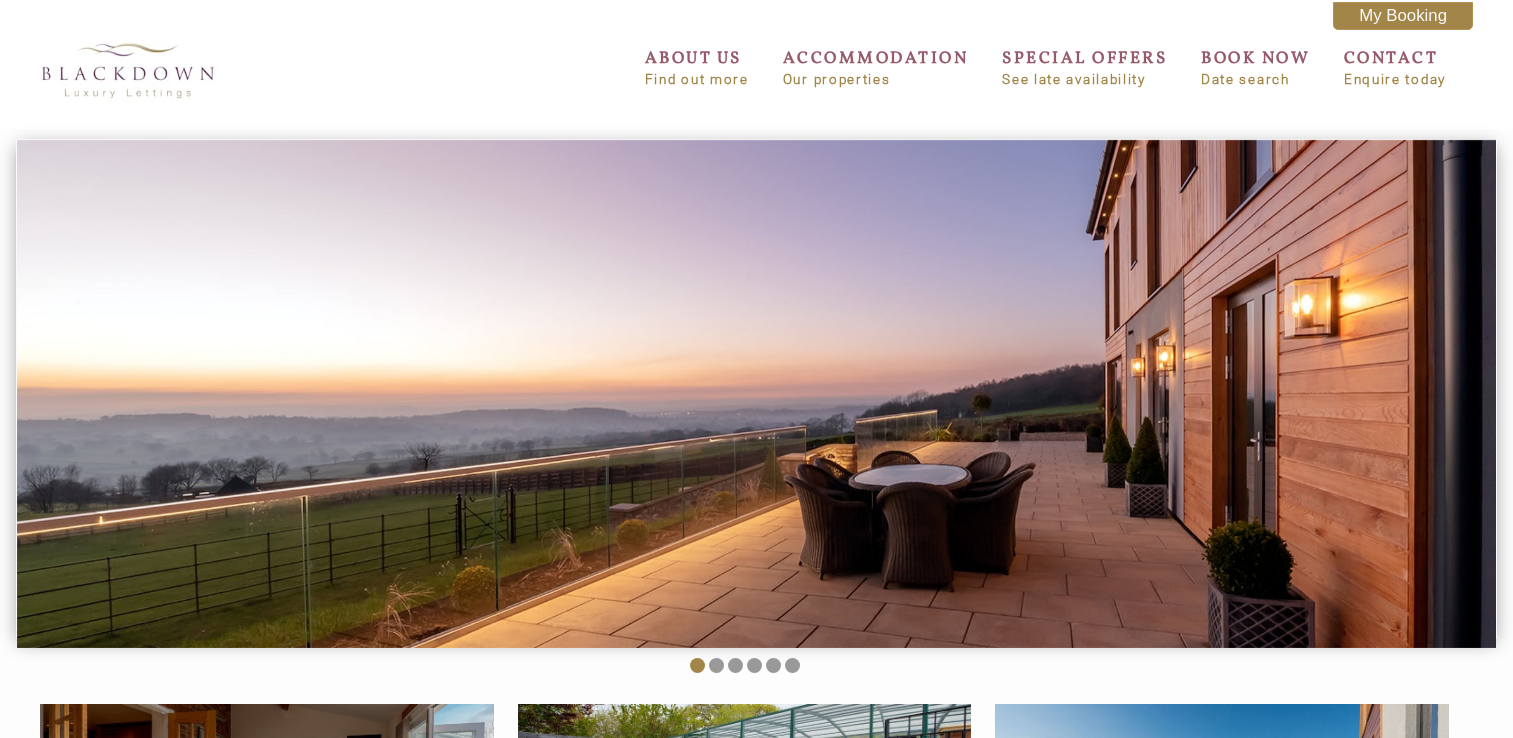 scroll, scrollTop: 0, scrollLeft: 0, axis: both 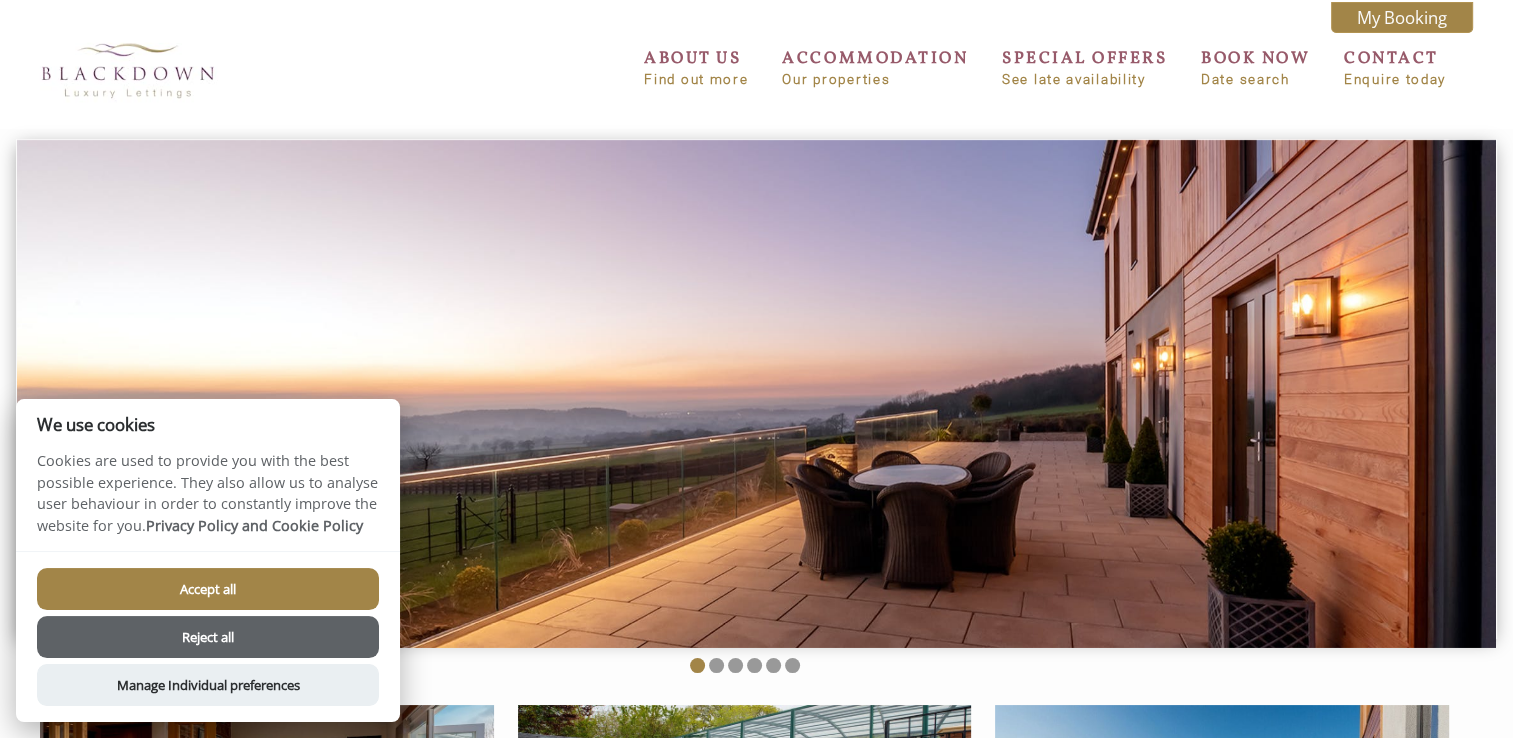 click at bounding box center [756, 394] 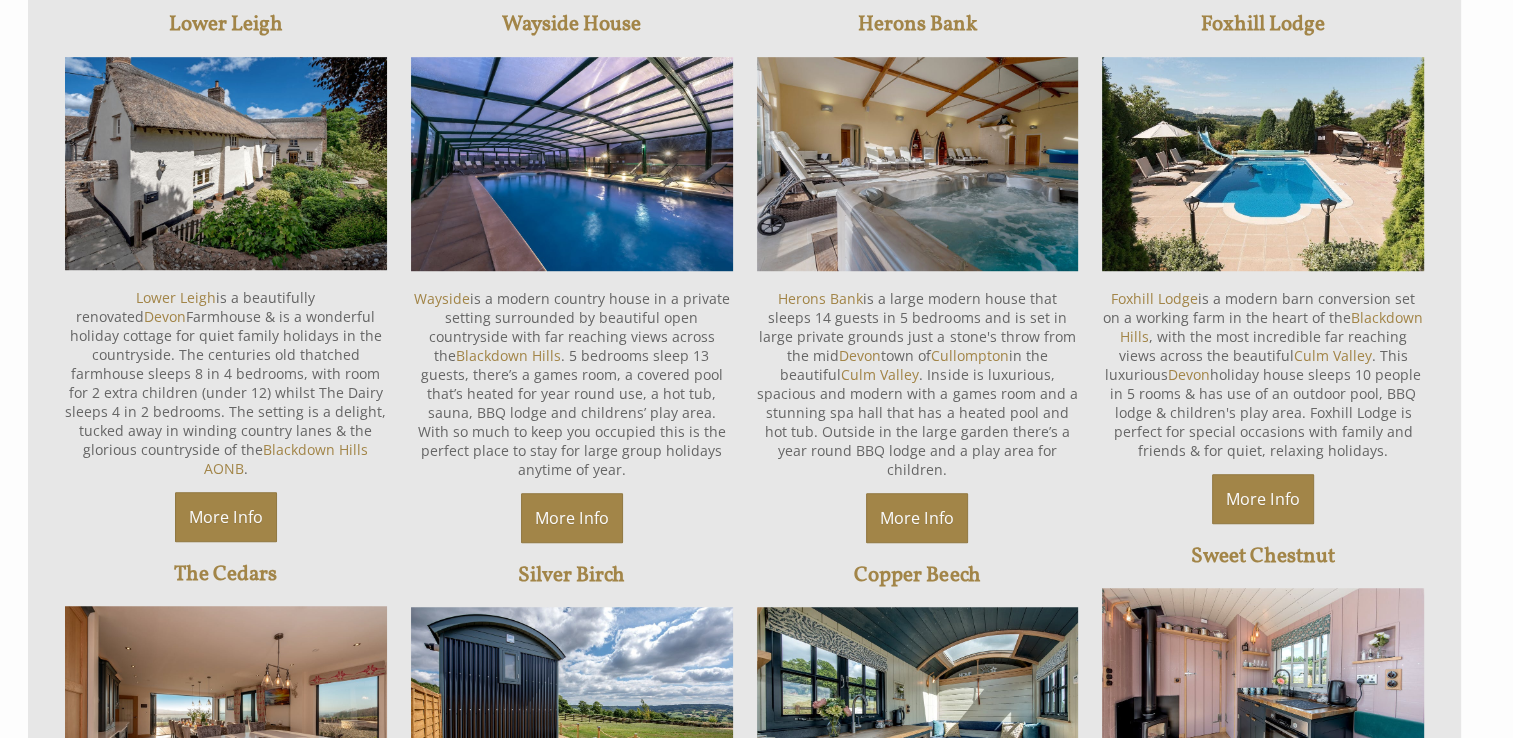 scroll, scrollTop: 1300, scrollLeft: 0, axis: vertical 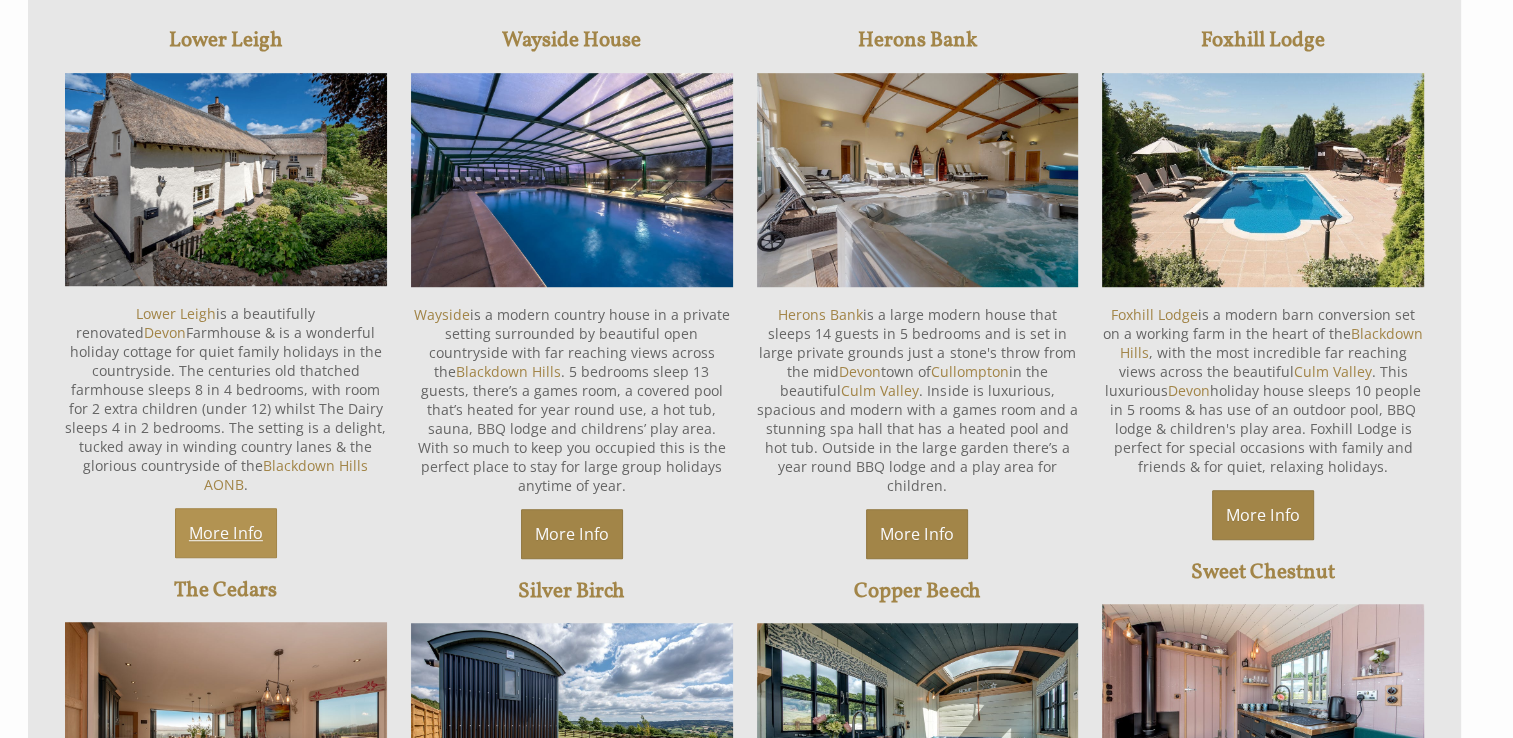click on "More Info" at bounding box center [226, 533] 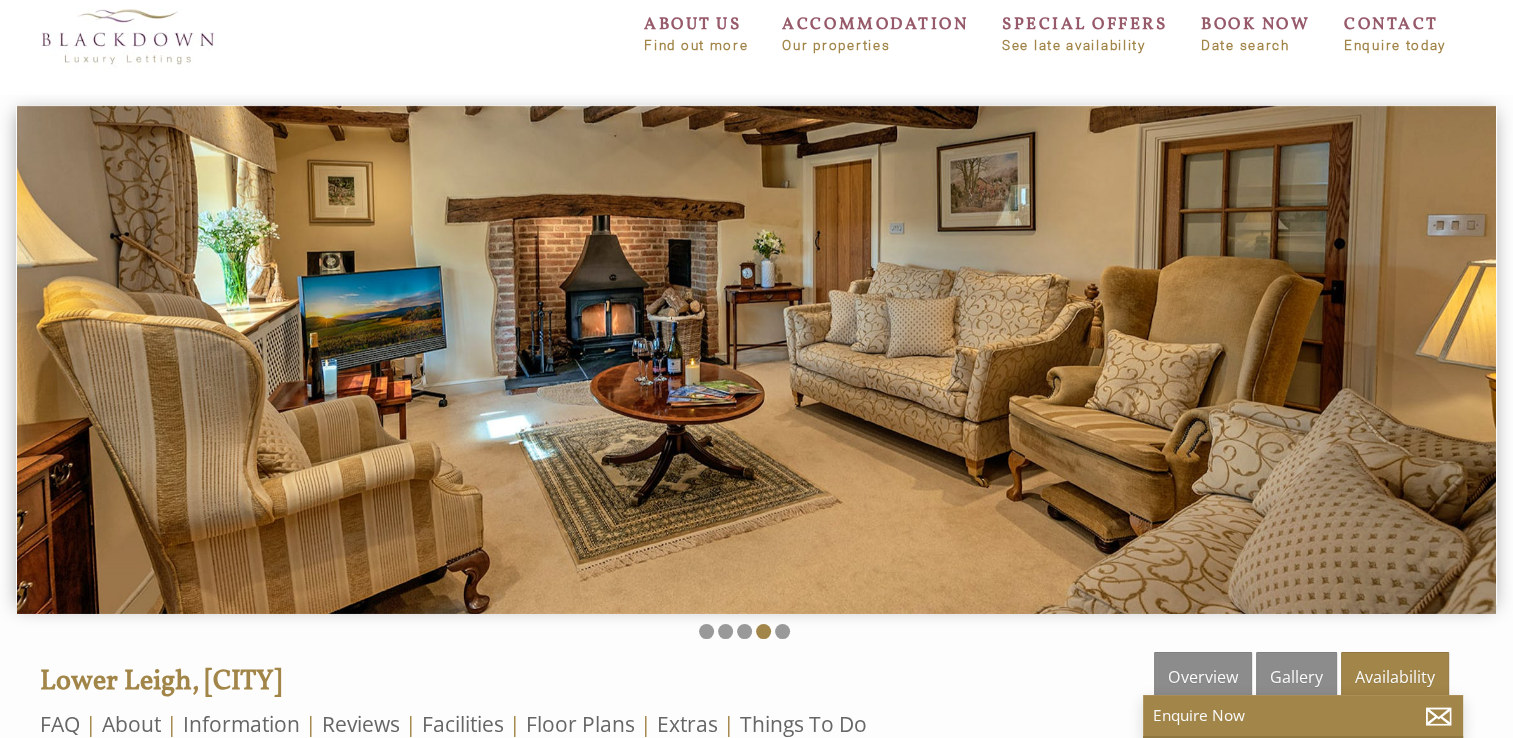 scroll, scrollTop: 0, scrollLeft: 0, axis: both 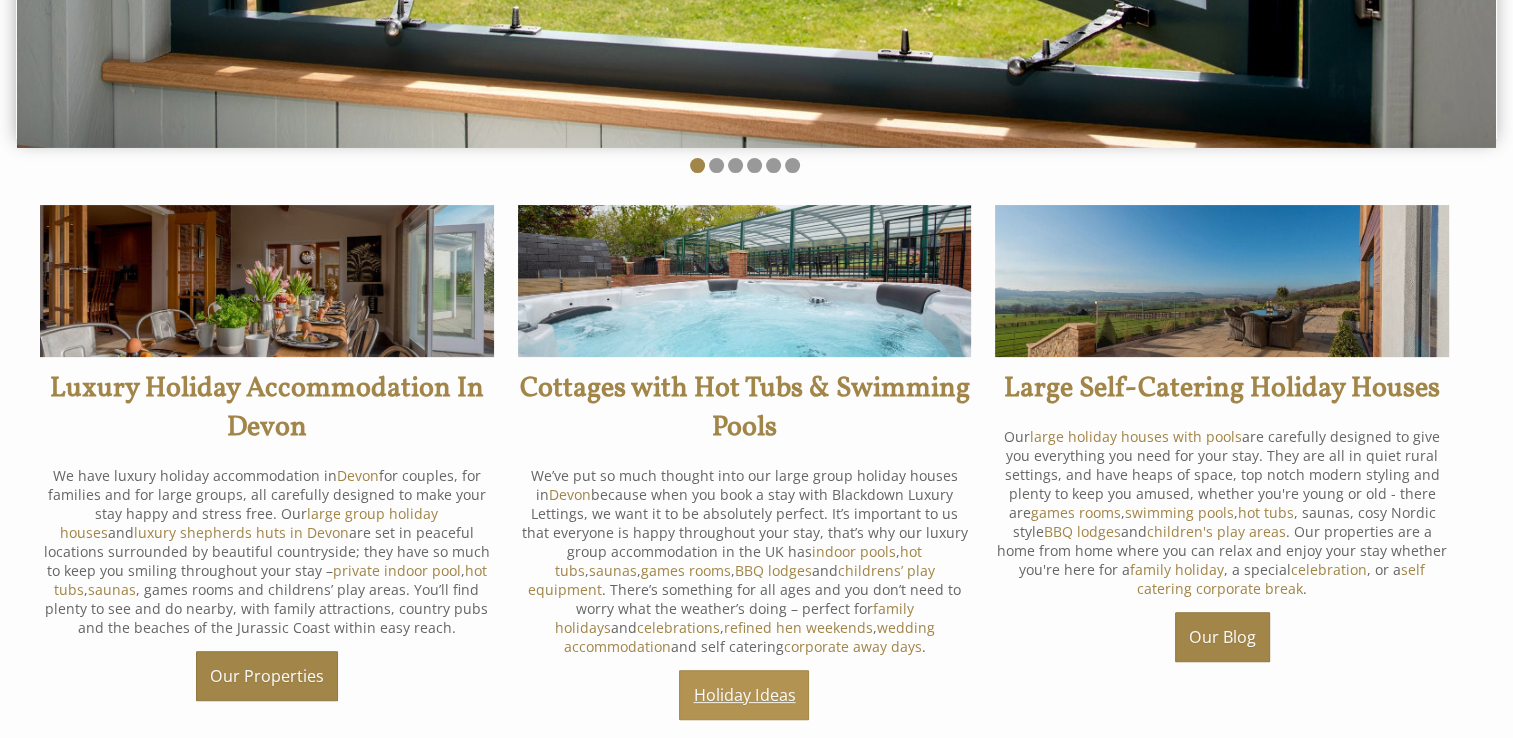 click on "Holiday Ideas" at bounding box center [744, 695] 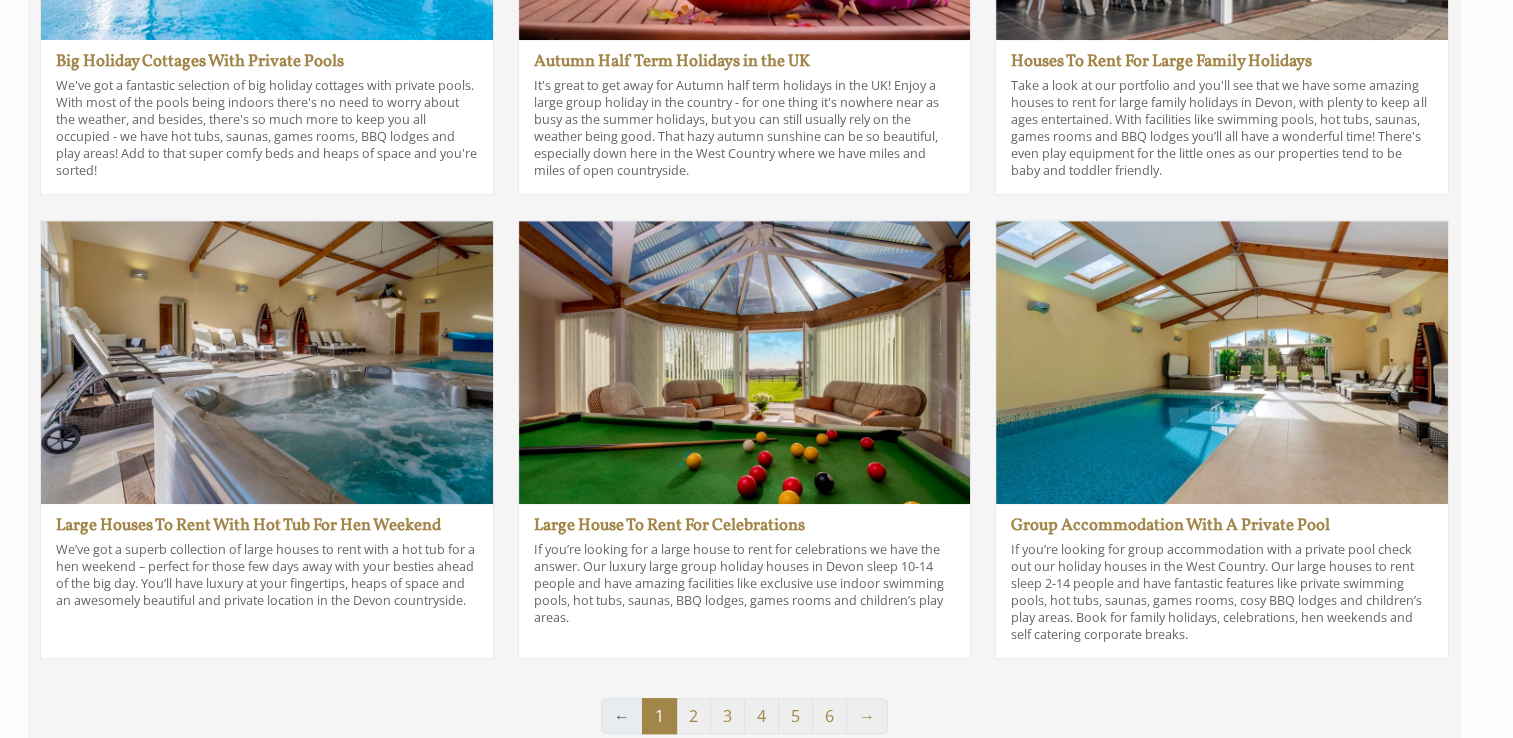 scroll, scrollTop: 1100, scrollLeft: 0, axis: vertical 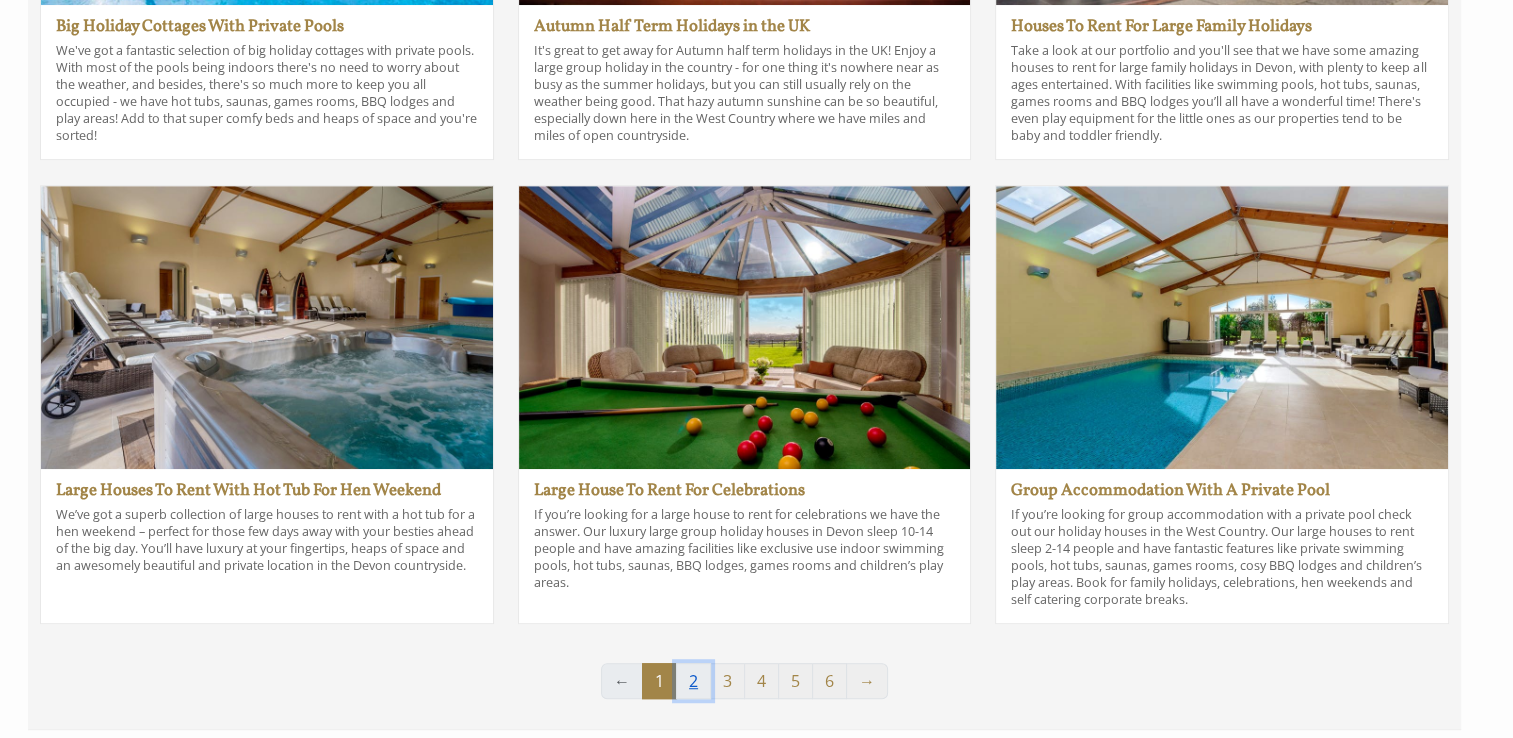 click on "2" at bounding box center (693, 681) 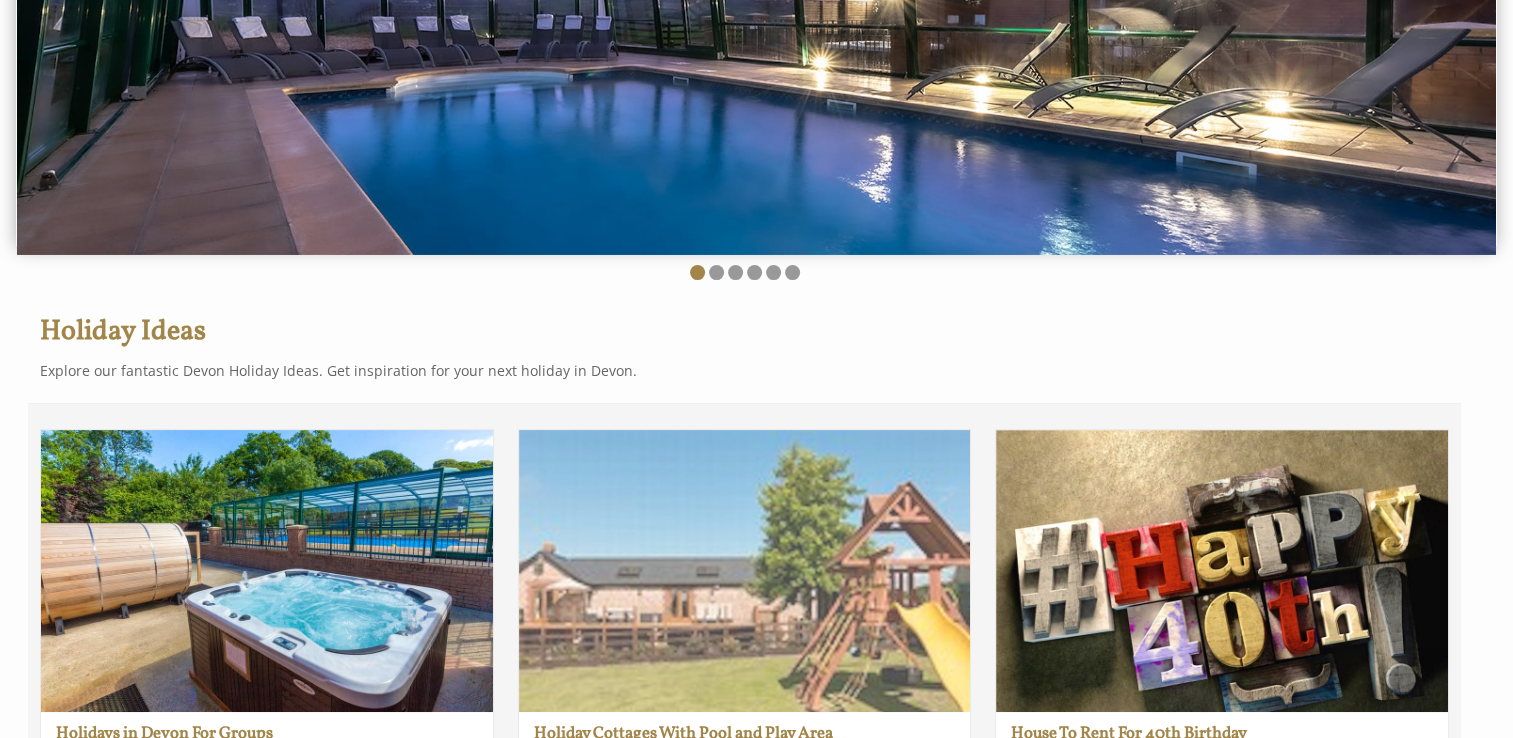 scroll, scrollTop: 600, scrollLeft: 0, axis: vertical 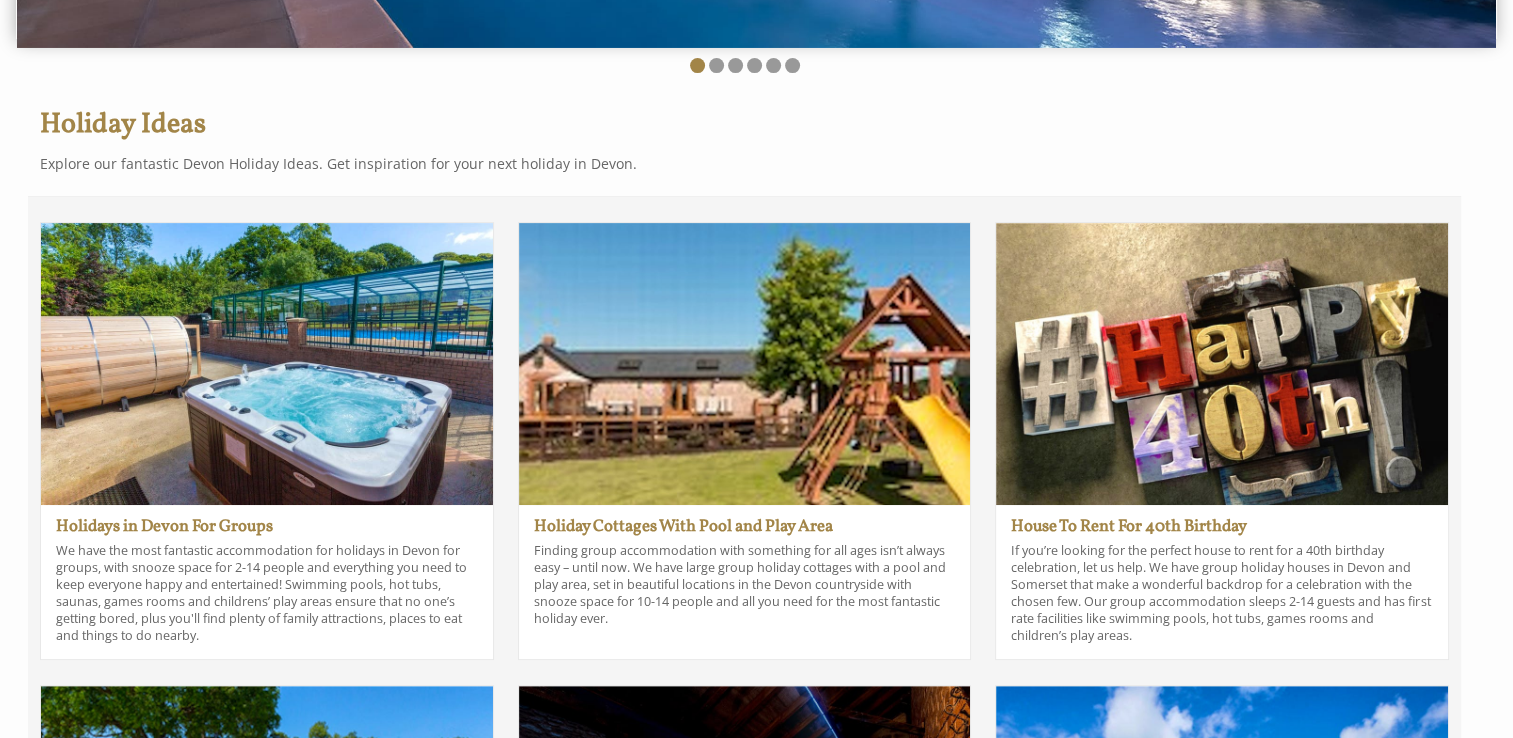 click on "Finding group accommodation with something for all ages isn’t always easy – until now. We have large group holiday cottages with a pool and play area, set in beautiful locations in the Devon countryside with snooze space for 10-14 people and all you need for the most fantastic holiday ever." at bounding box center [745, 584] 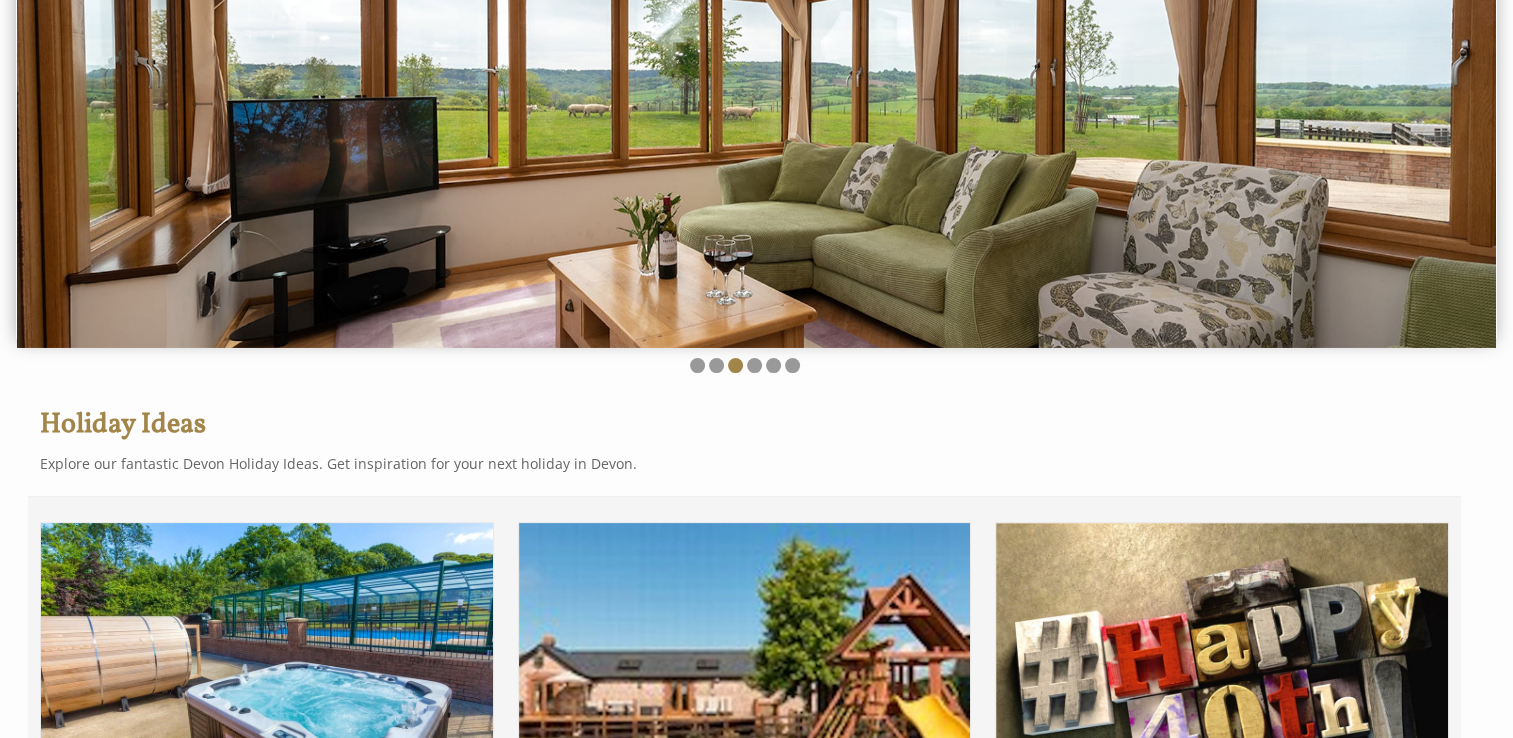 scroll, scrollTop: 0, scrollLeft: 0, axis: both 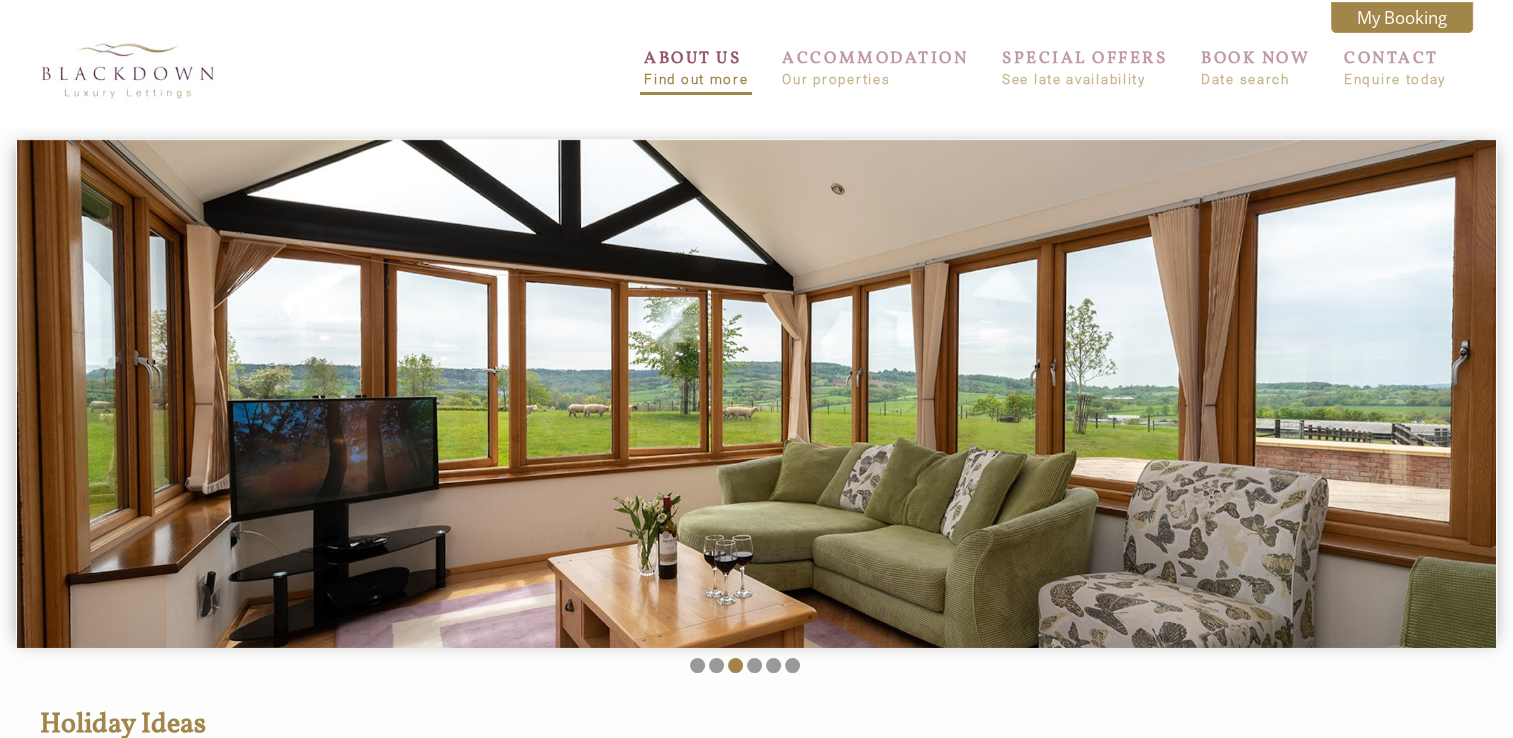 click on "Find out more" at bounding box center (696, 79) 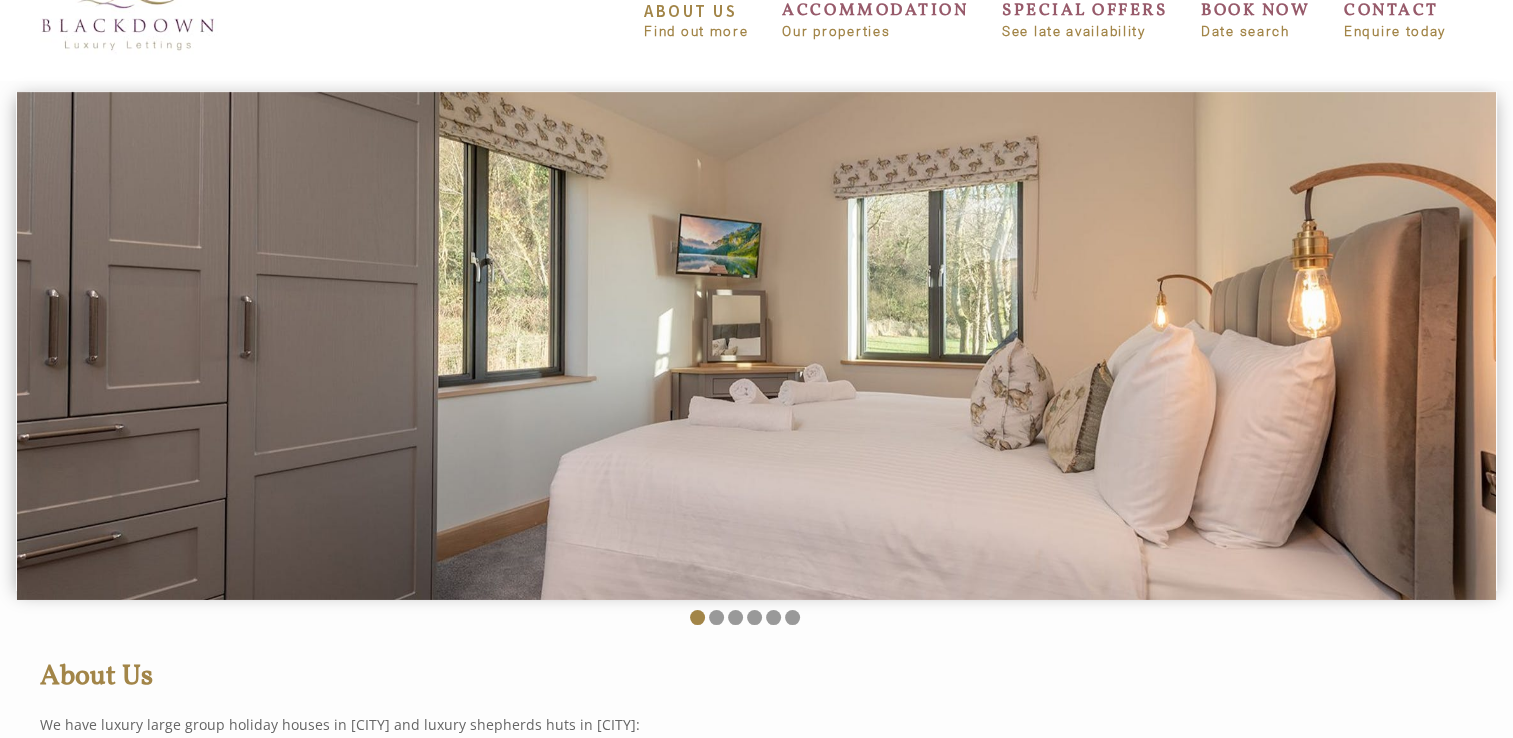 scroll, scrollTop: 0, scrollLeft: 0, axis: both 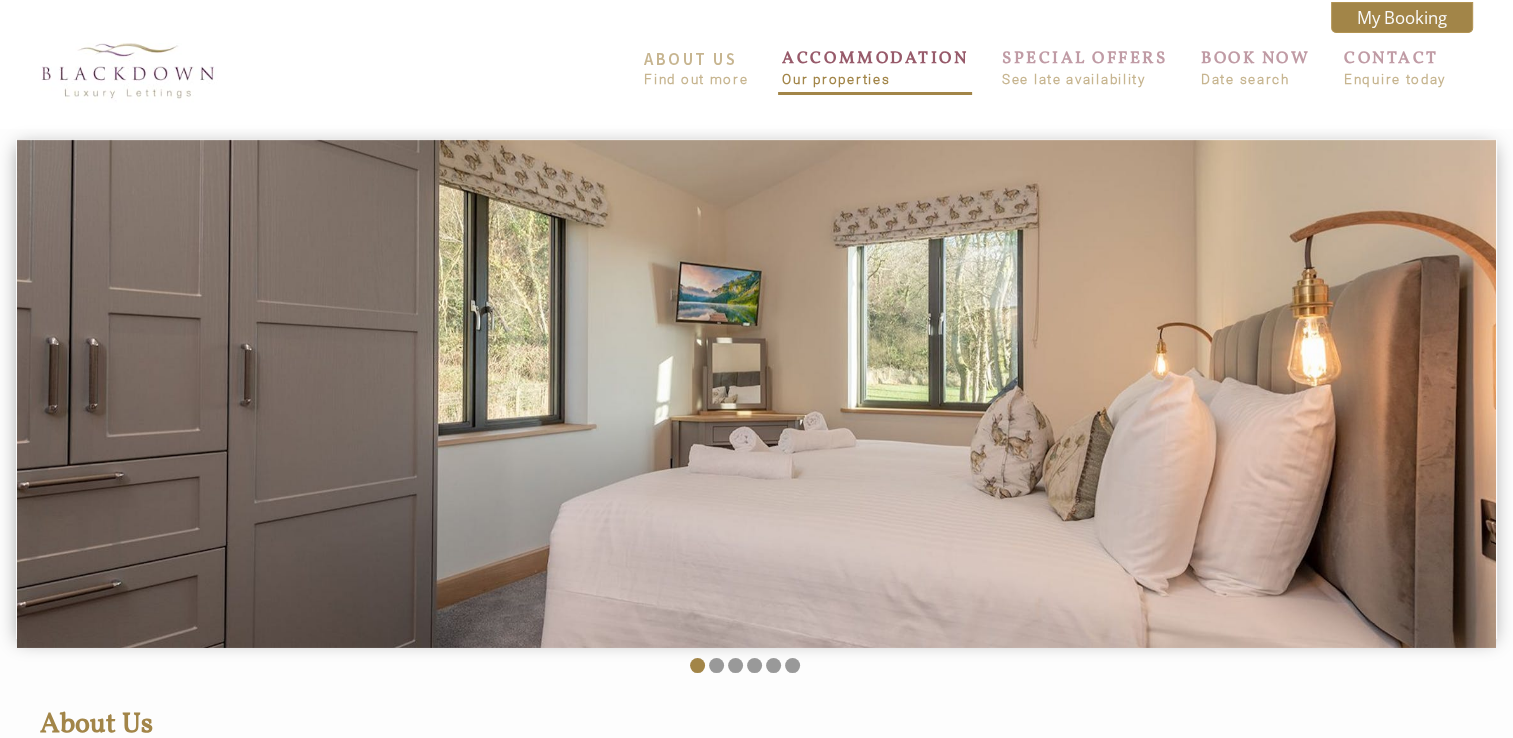 click on "ACCOMMODATION  Our properties" at bounding box center [875, 67] 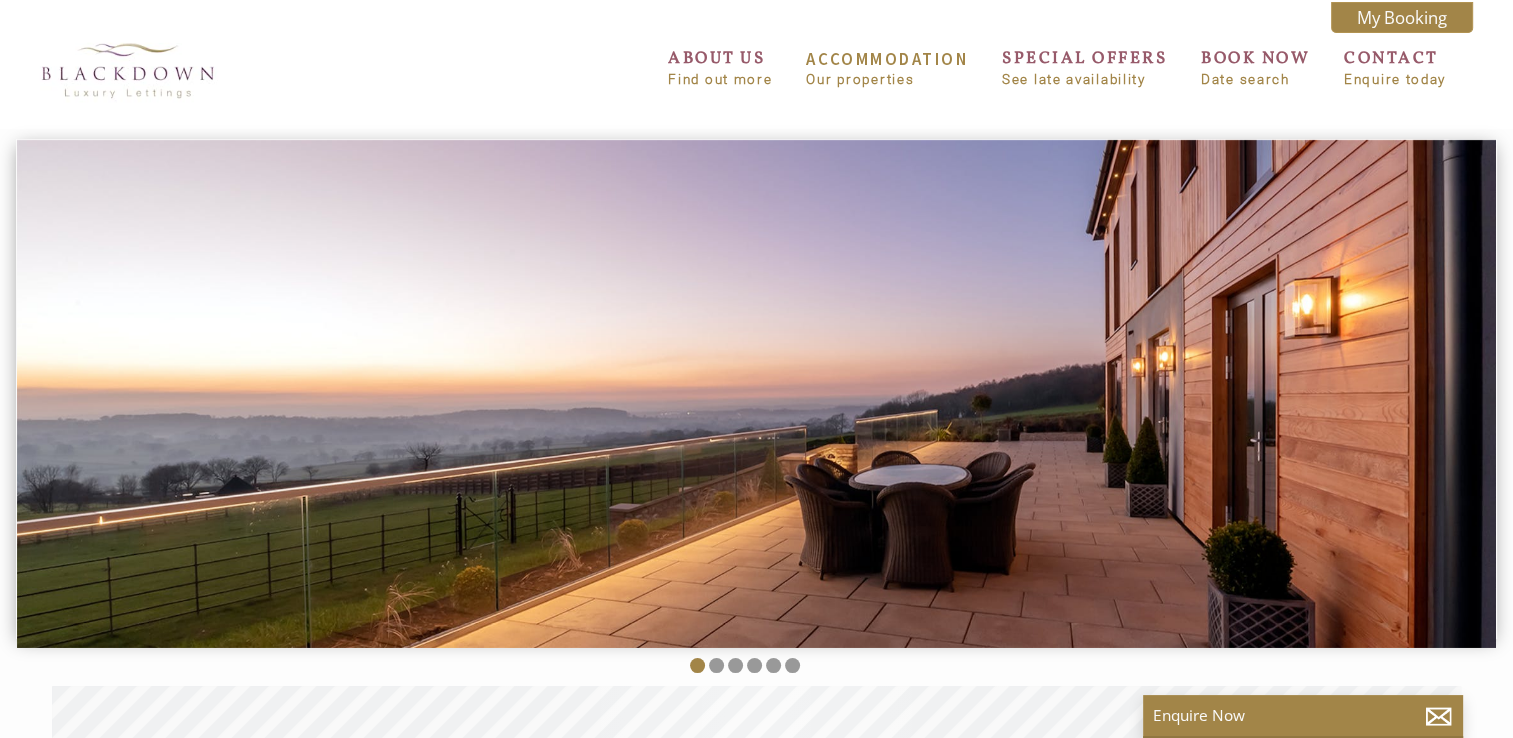 scroll, scrollTop: 0, scrollLeft: 18, axis: horizontal 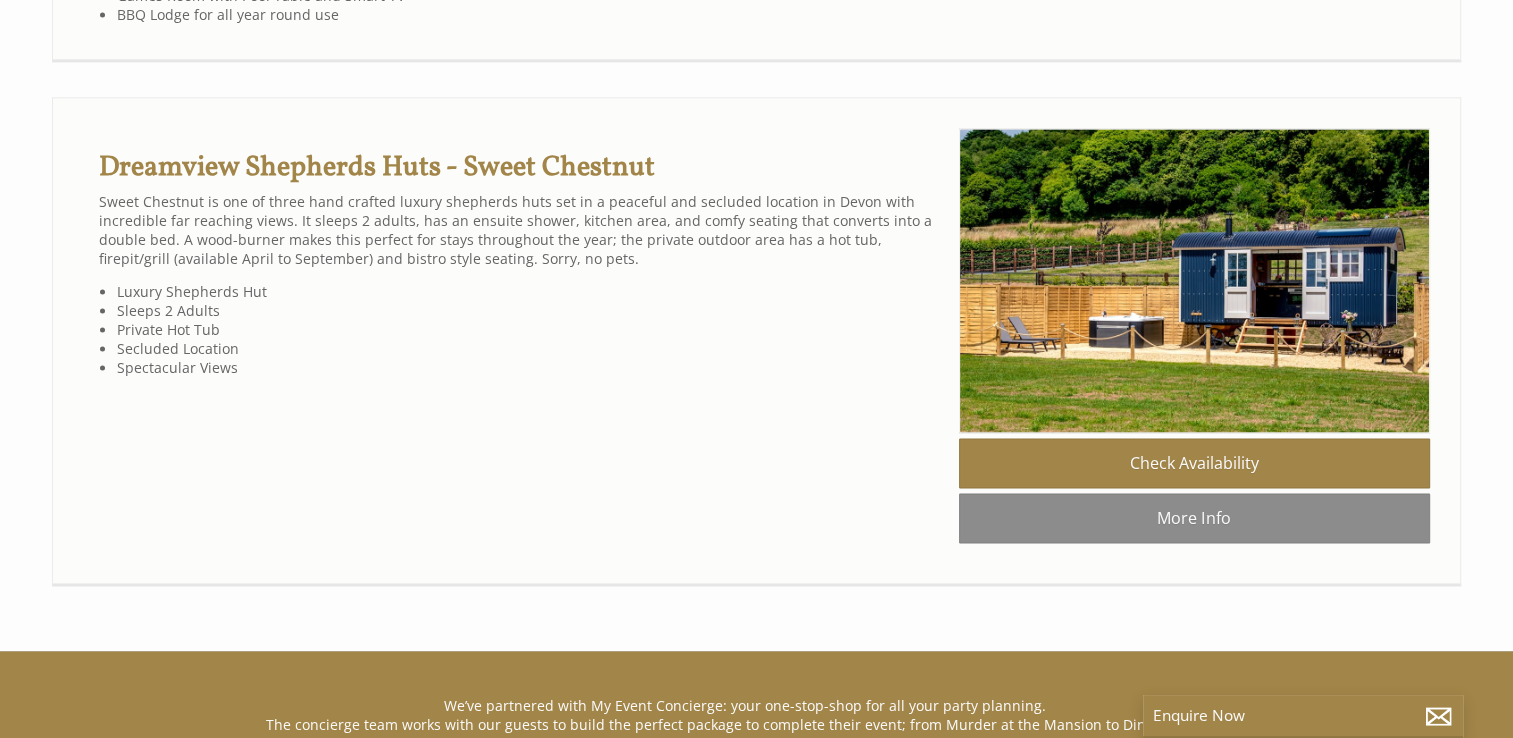 click on "More Info" at bounding box center [1194, -510] 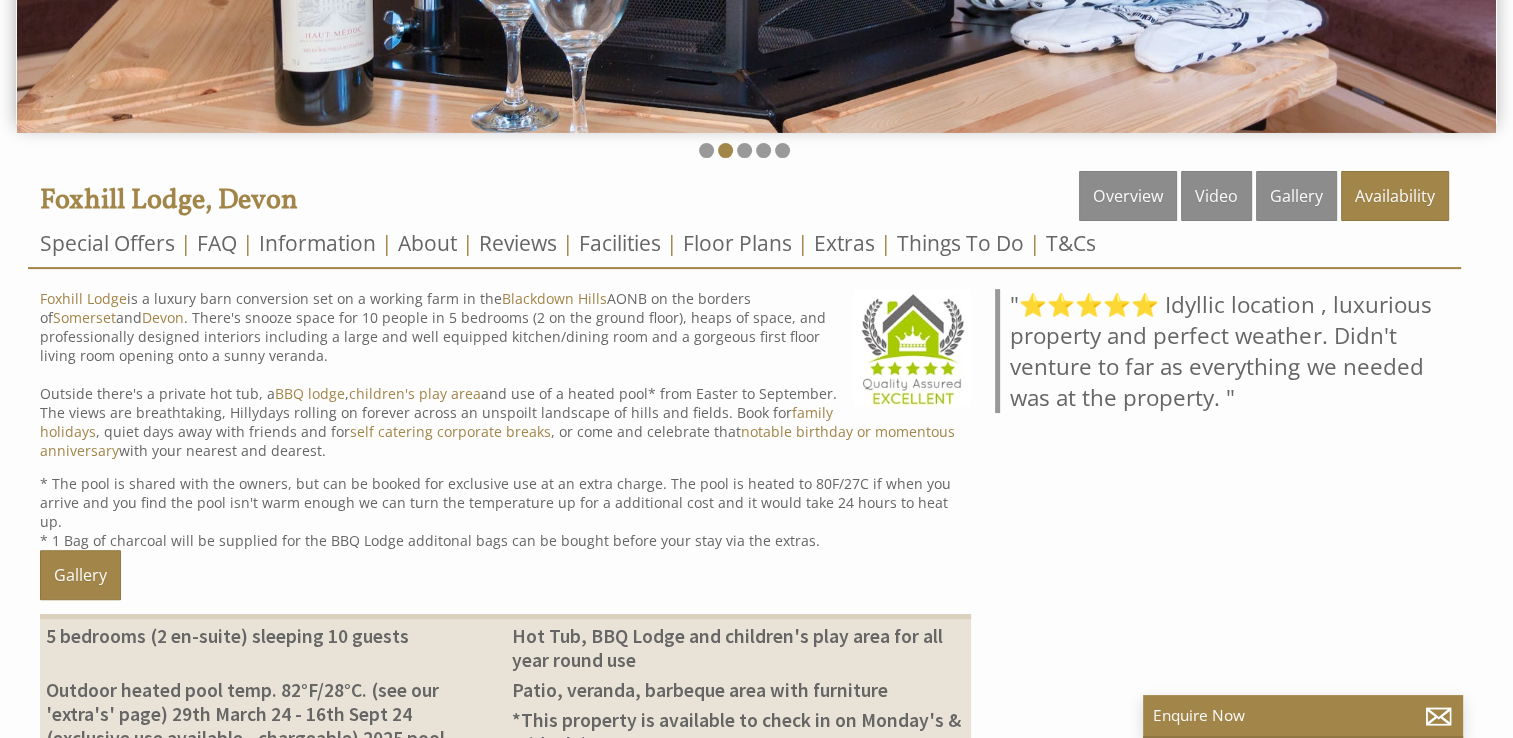 scroll, scrollTop: 470, scrollLeft: 0, axis: vertical 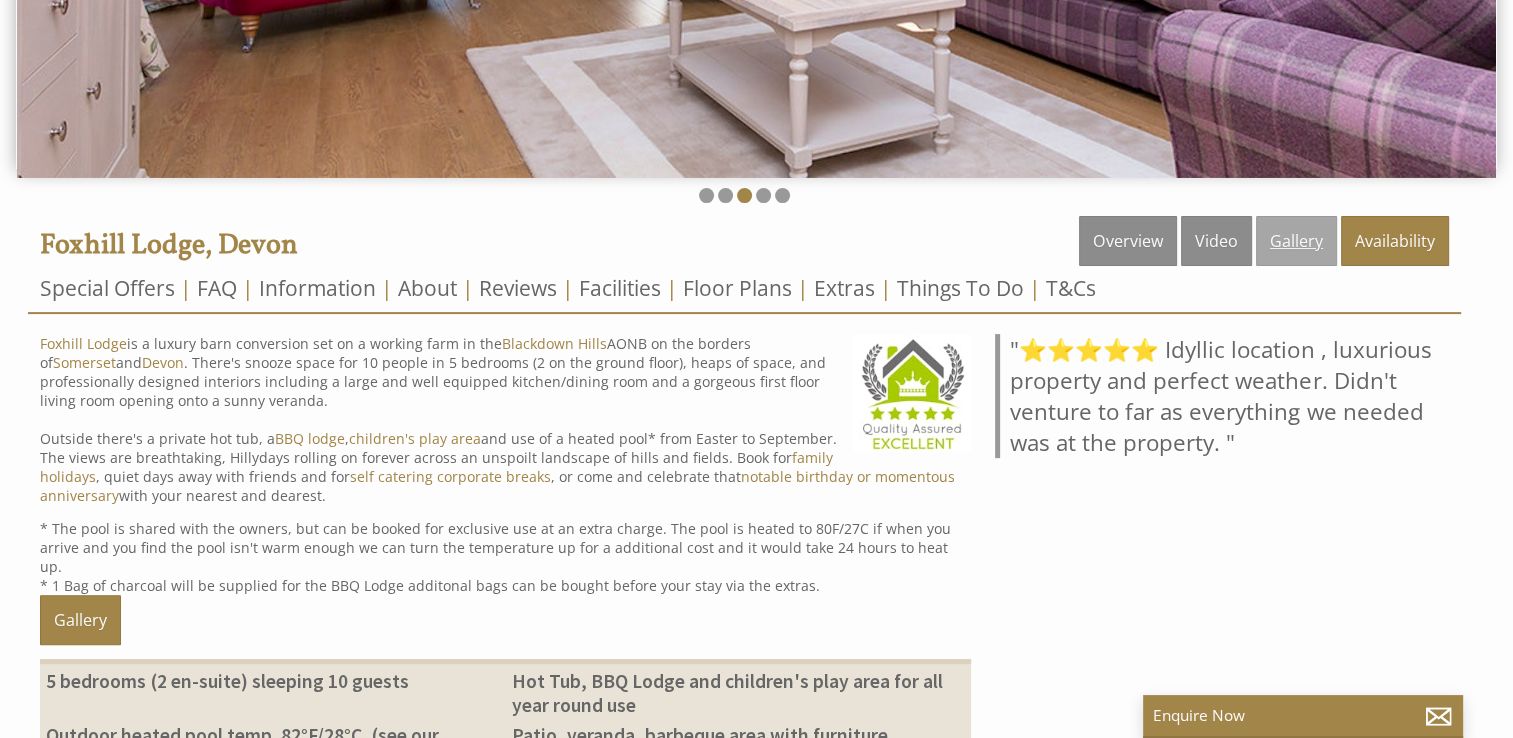 click on "Gallery" at bounding box center (1296, 241) 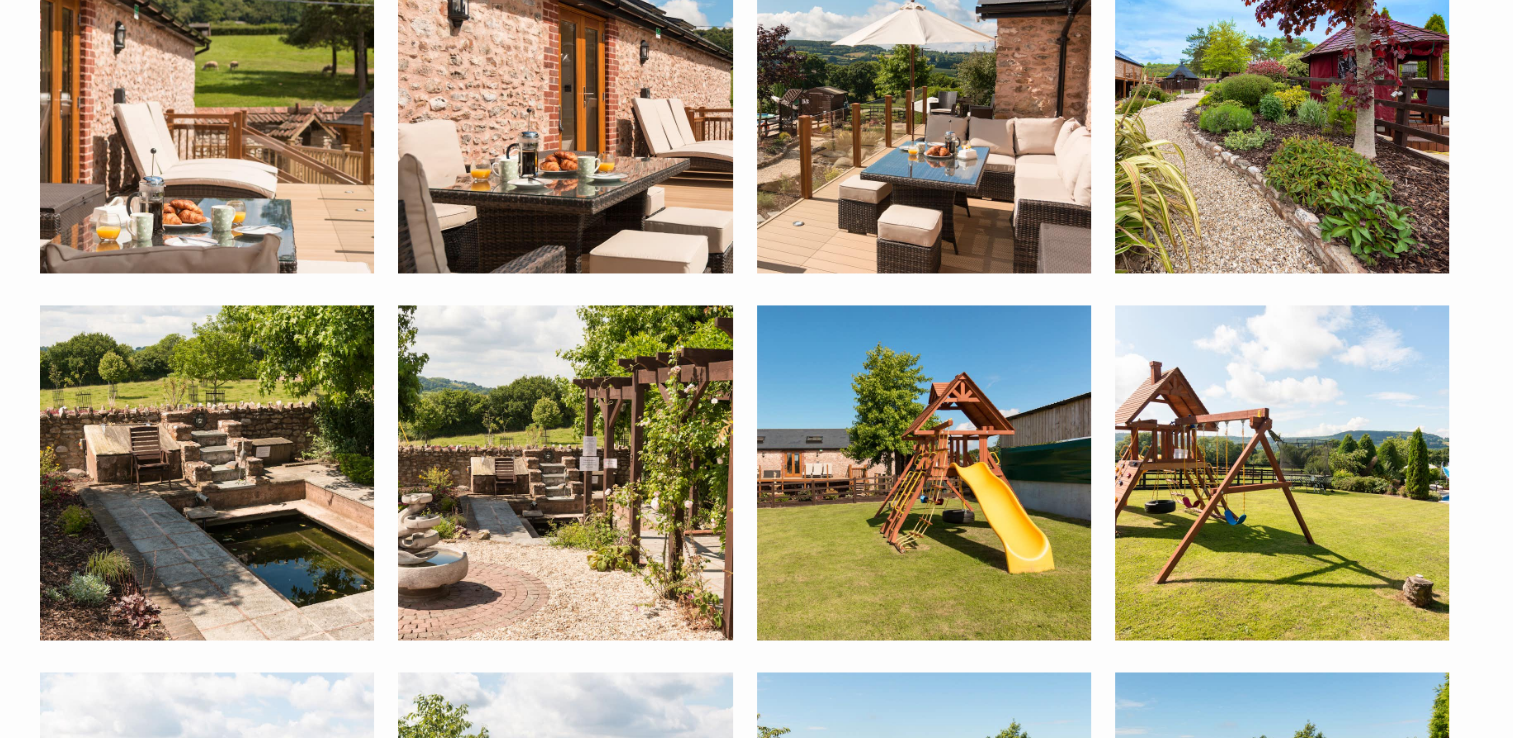 scroll, scrollTop: 3100, scrollLeft: 0, axis: vertical 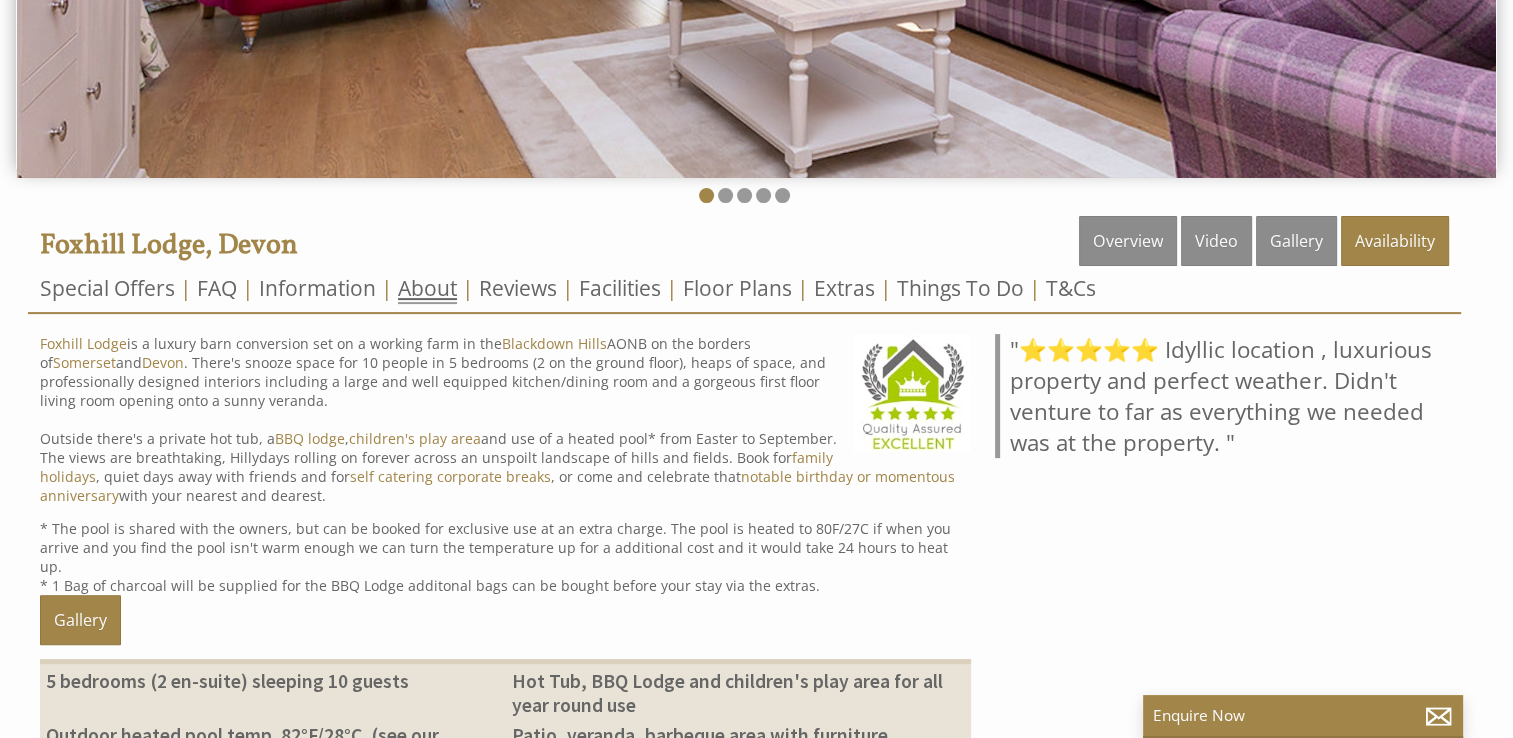 click on "About" at bounding box center [427, 289] 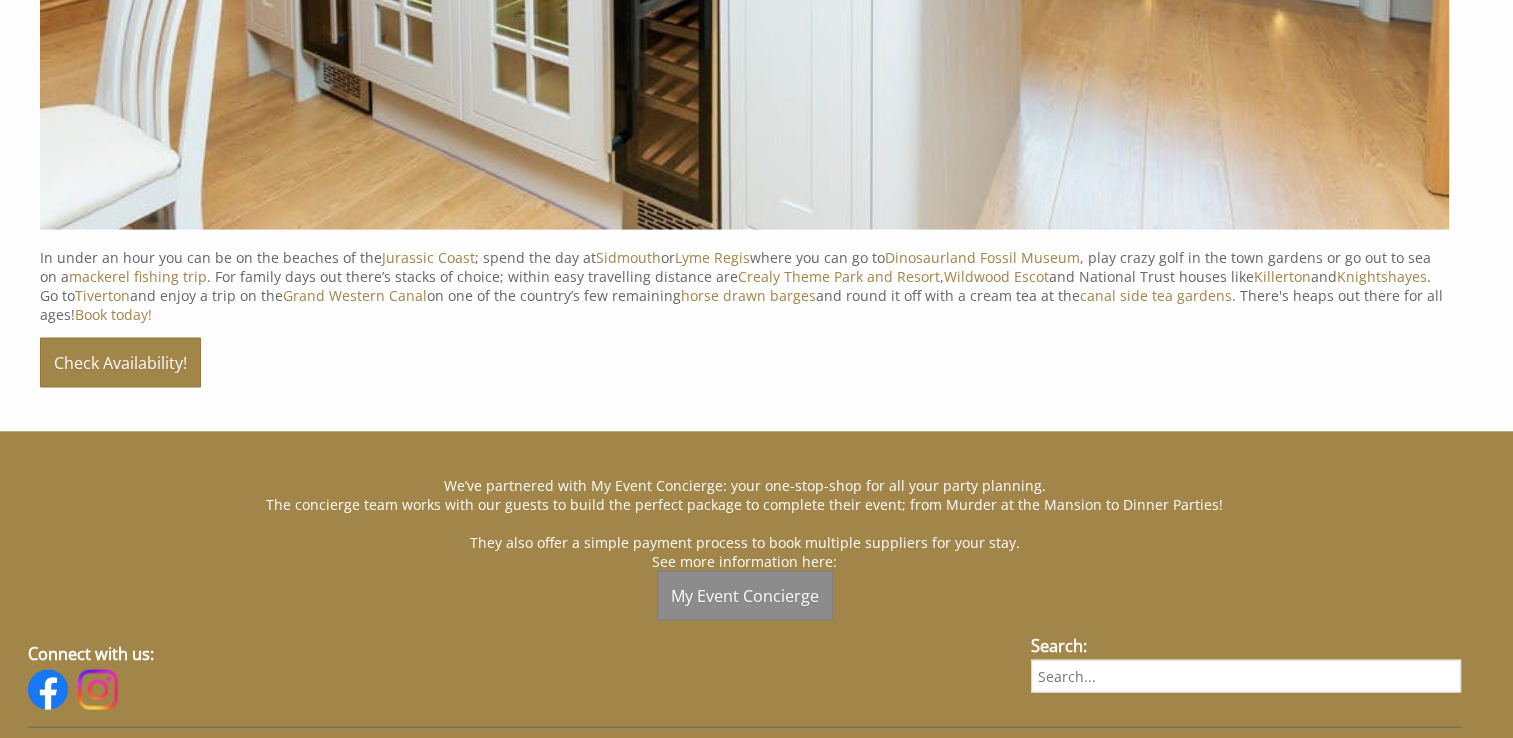 scroll, scrollTop: 4296, scrollLeft: 0, axis: vertical 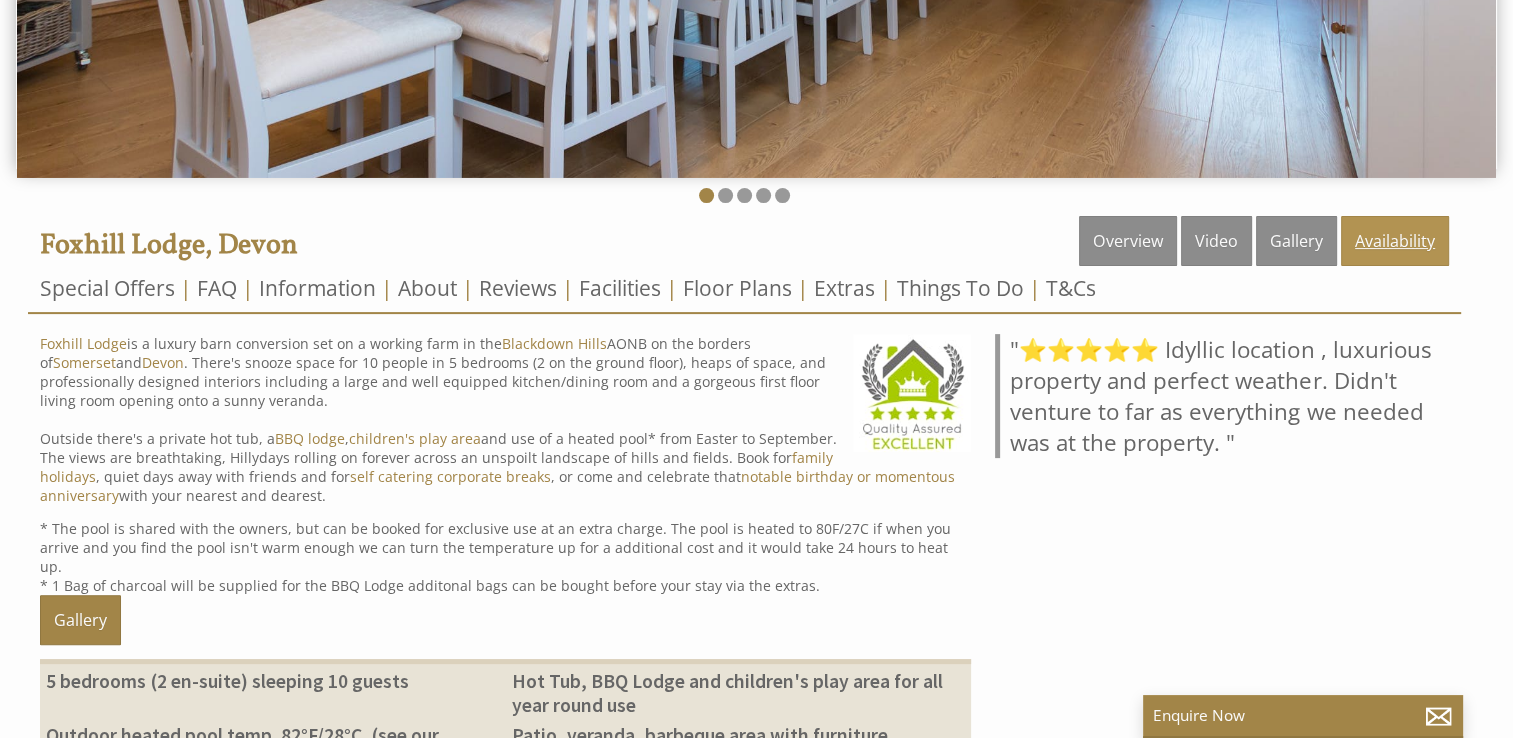 click on "Availability" at bounding box center (1395, 241) 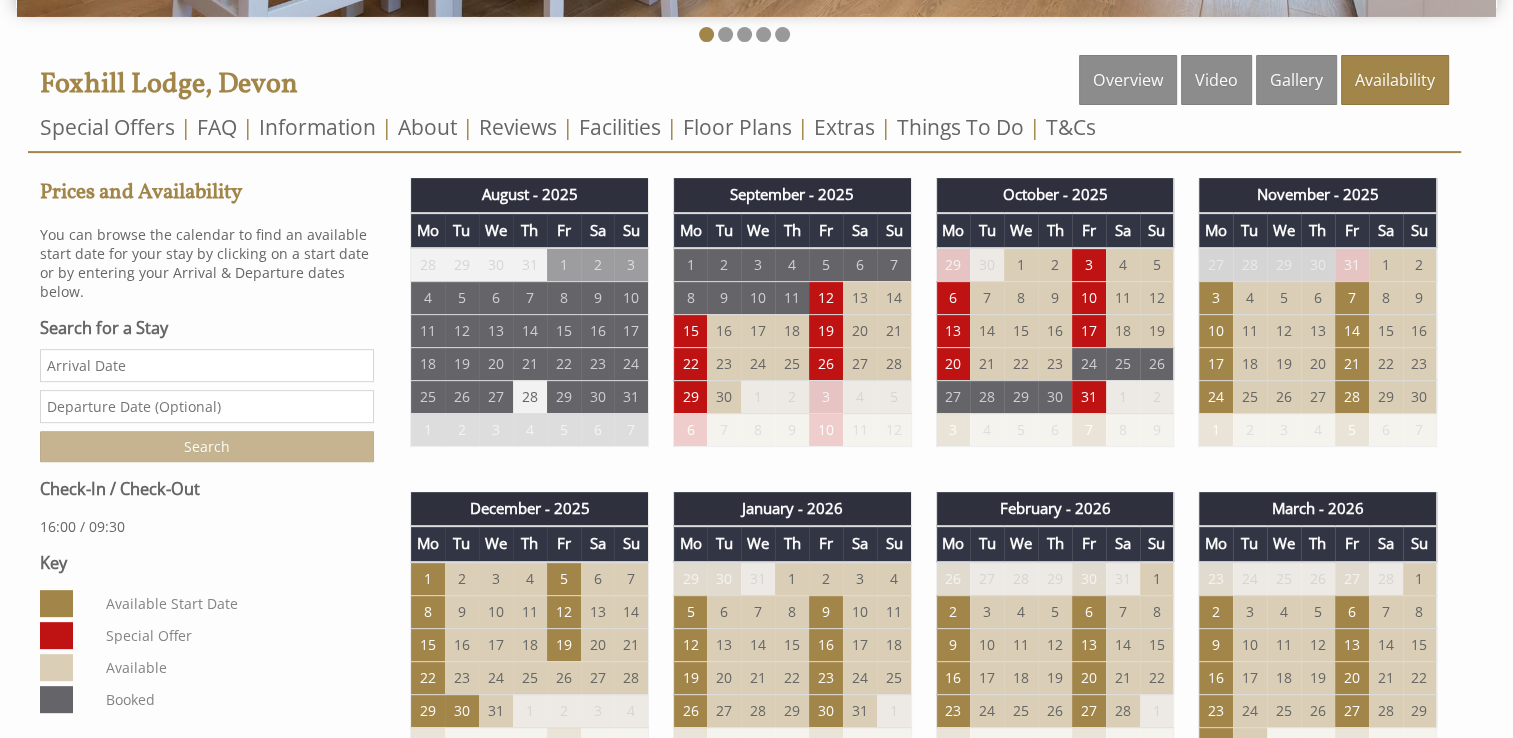 scroll, scrollTop: 600, scrollLeft: 0, axis: vertical 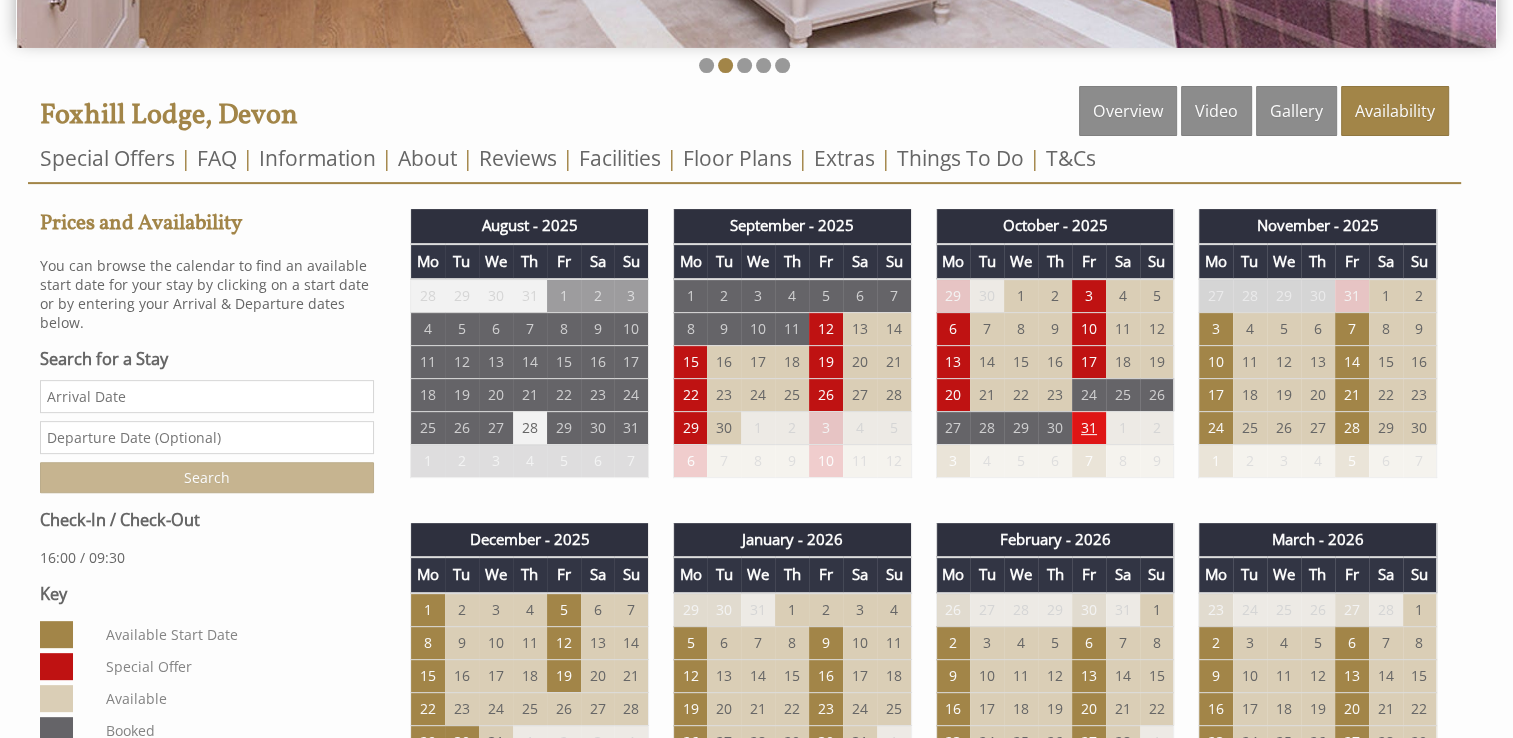 click on "31" at bounding box center (1089, 427) 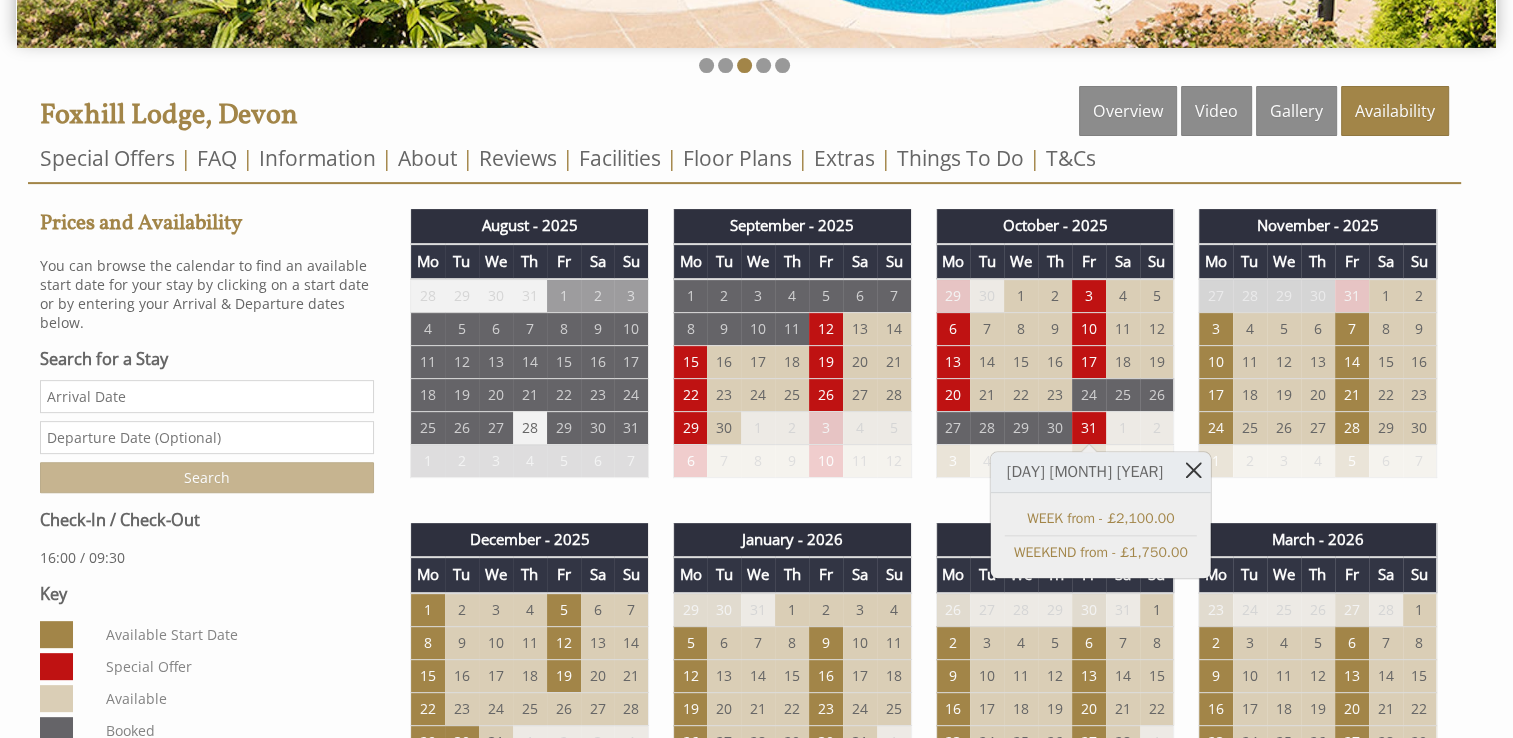 click at bounding box center (1193, 469) 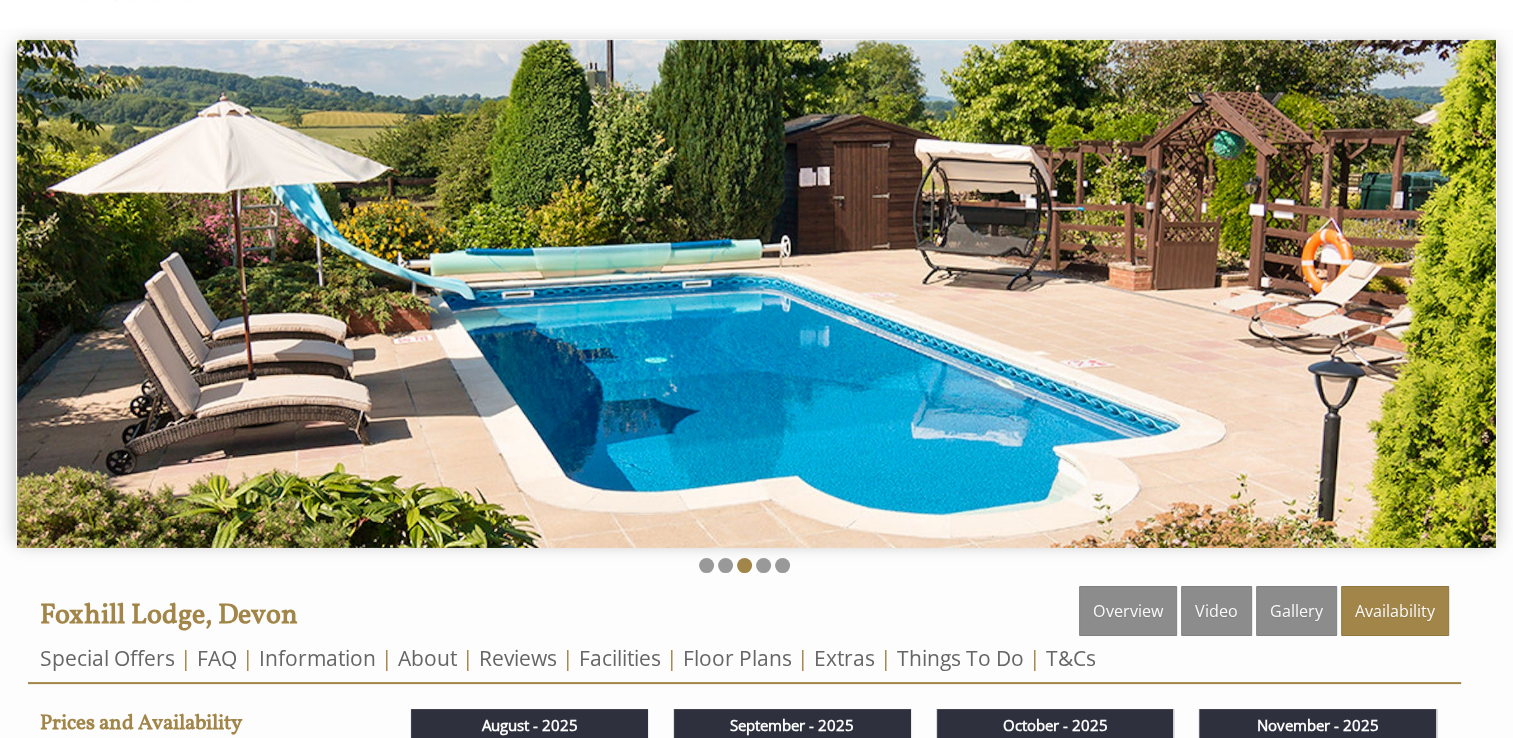 scroll, scrollTop: 100, scrollLeft: 0, axis: vertical 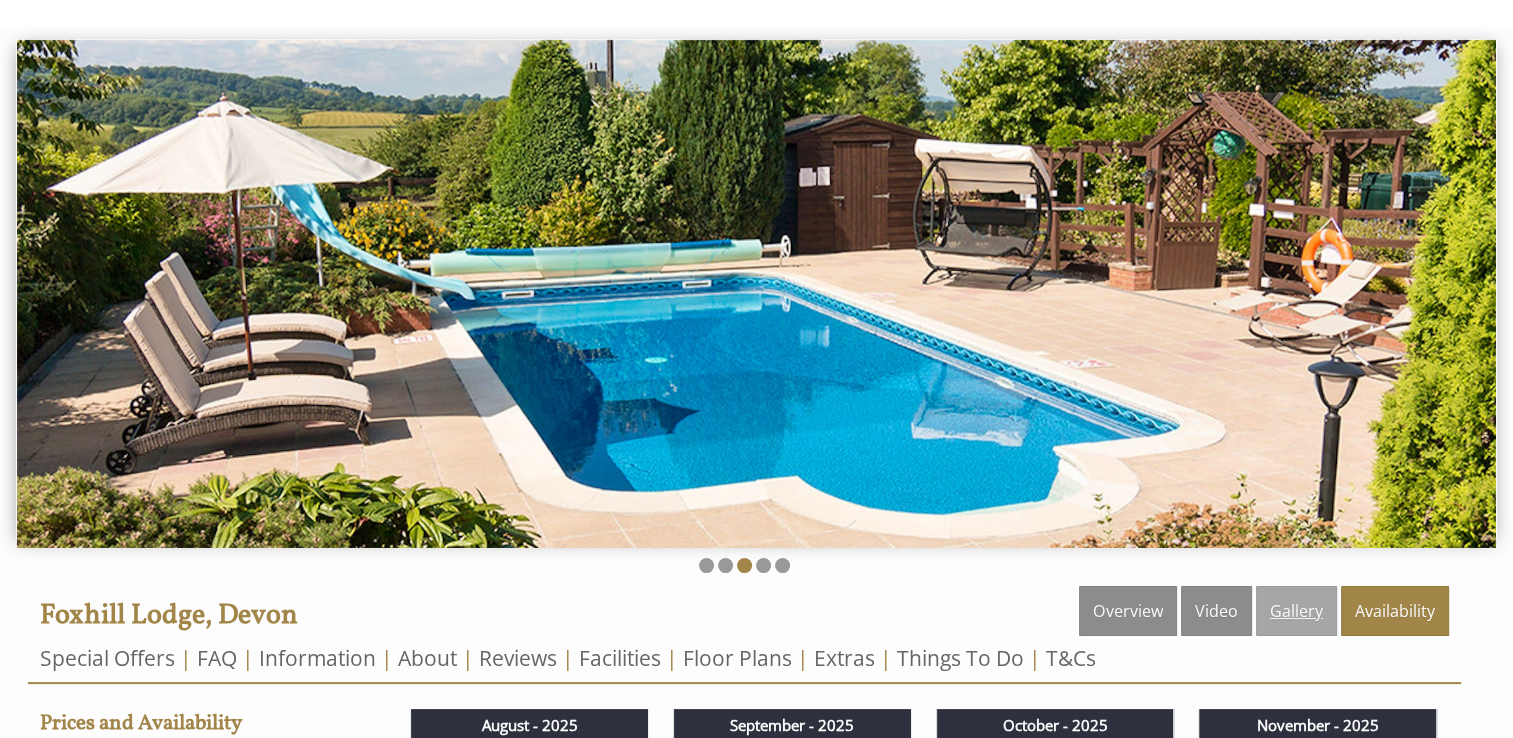 click on "Gallery" at bounding box center [1296, 611] 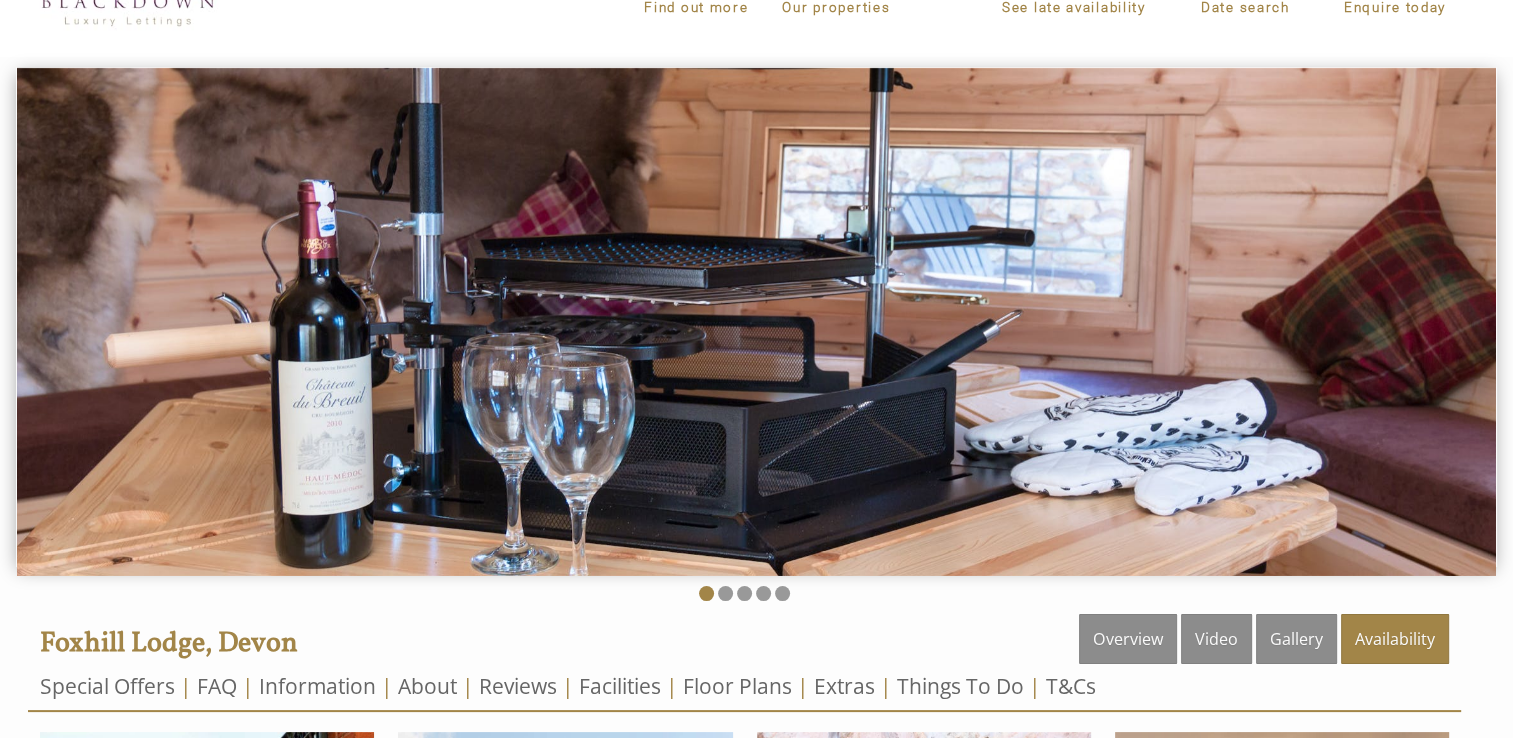 scroll, scrollTop: 100, scrollLeft: 0, axis: vertical 